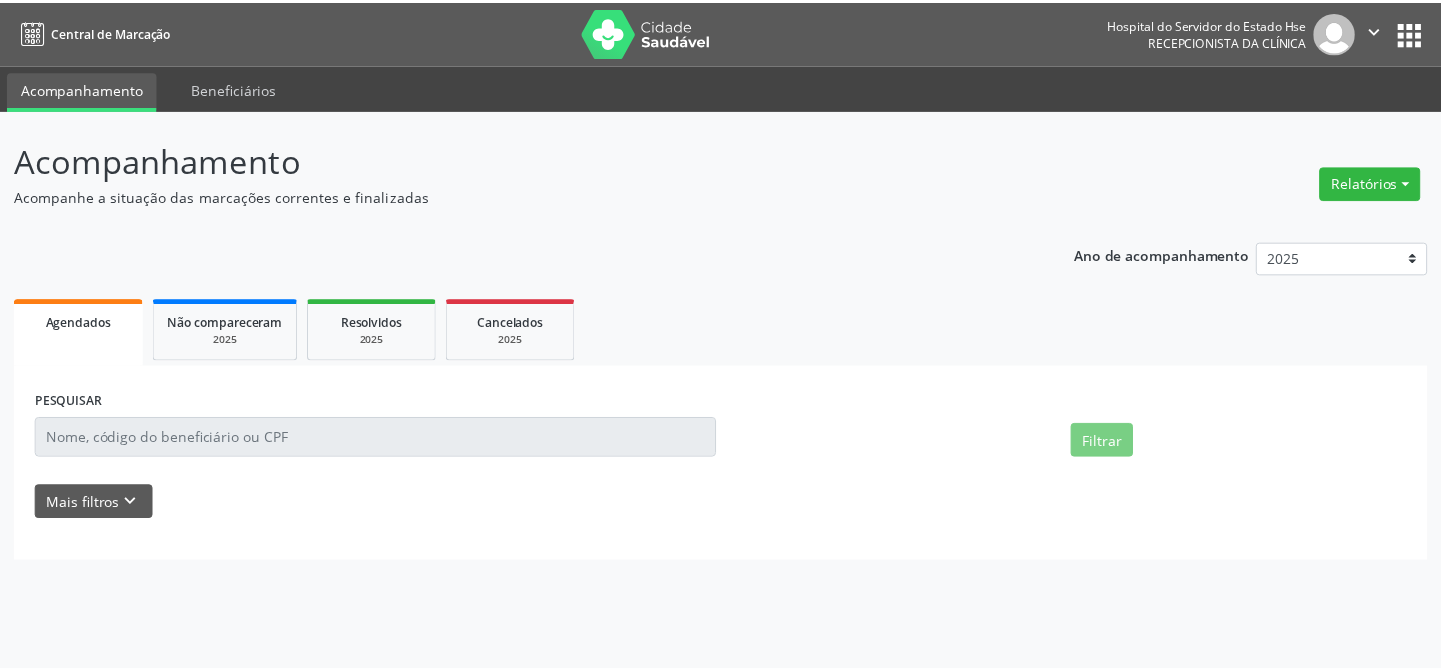 scroll, scrollTop: 0, scrollLeft: 0, axis: both 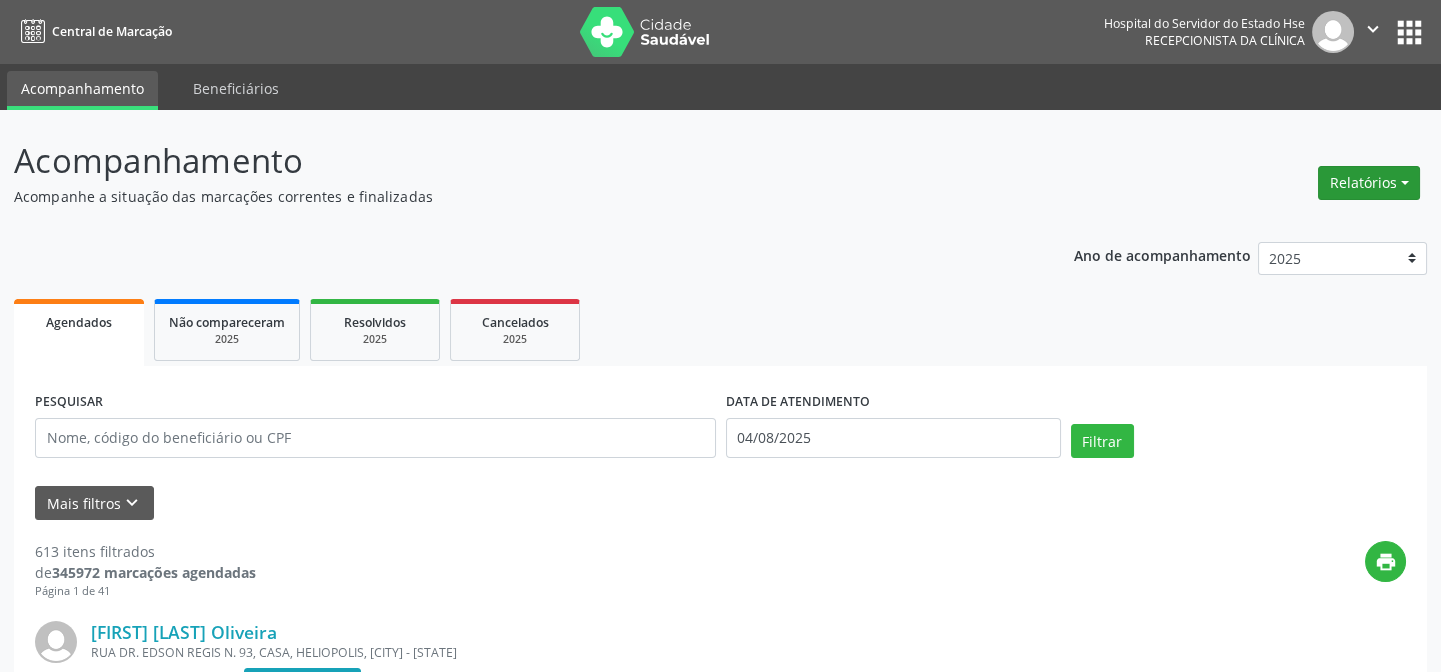 click on "Relatórios" at bounding box center (1369, 183) 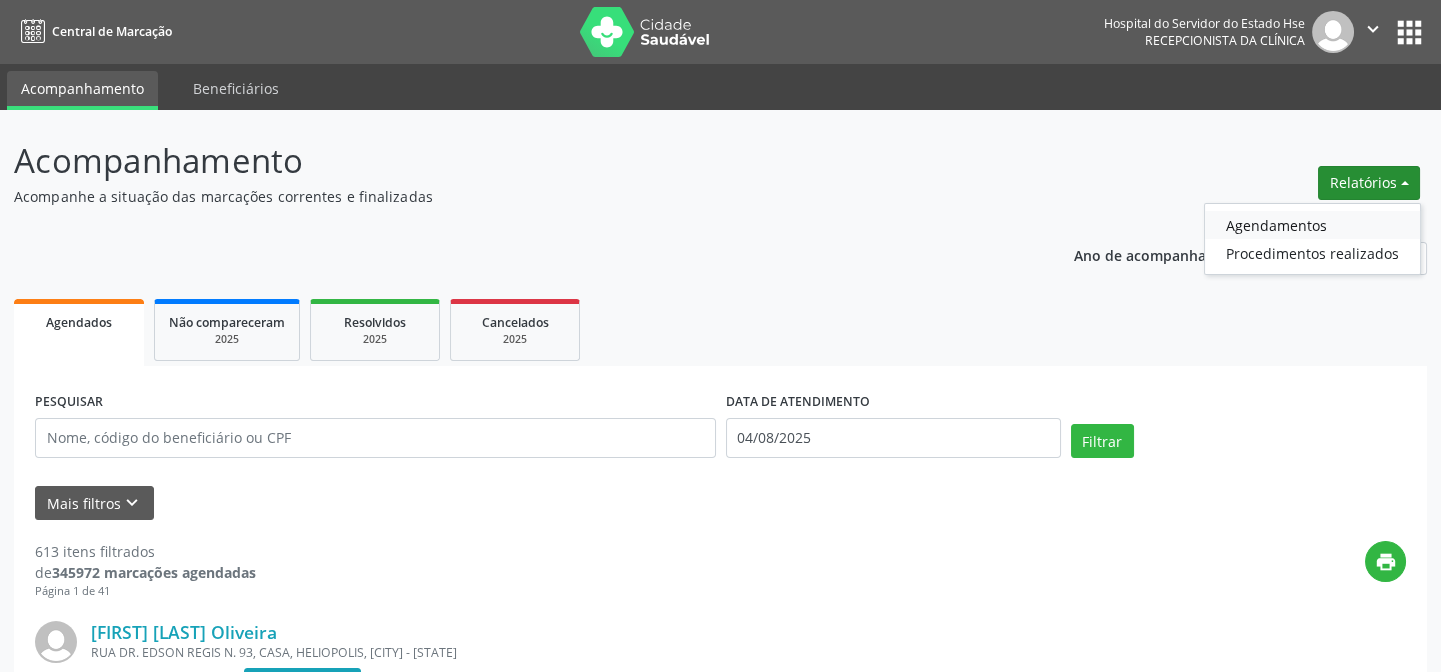 click on "Agendamentos" at bounding box center (1312, 225) 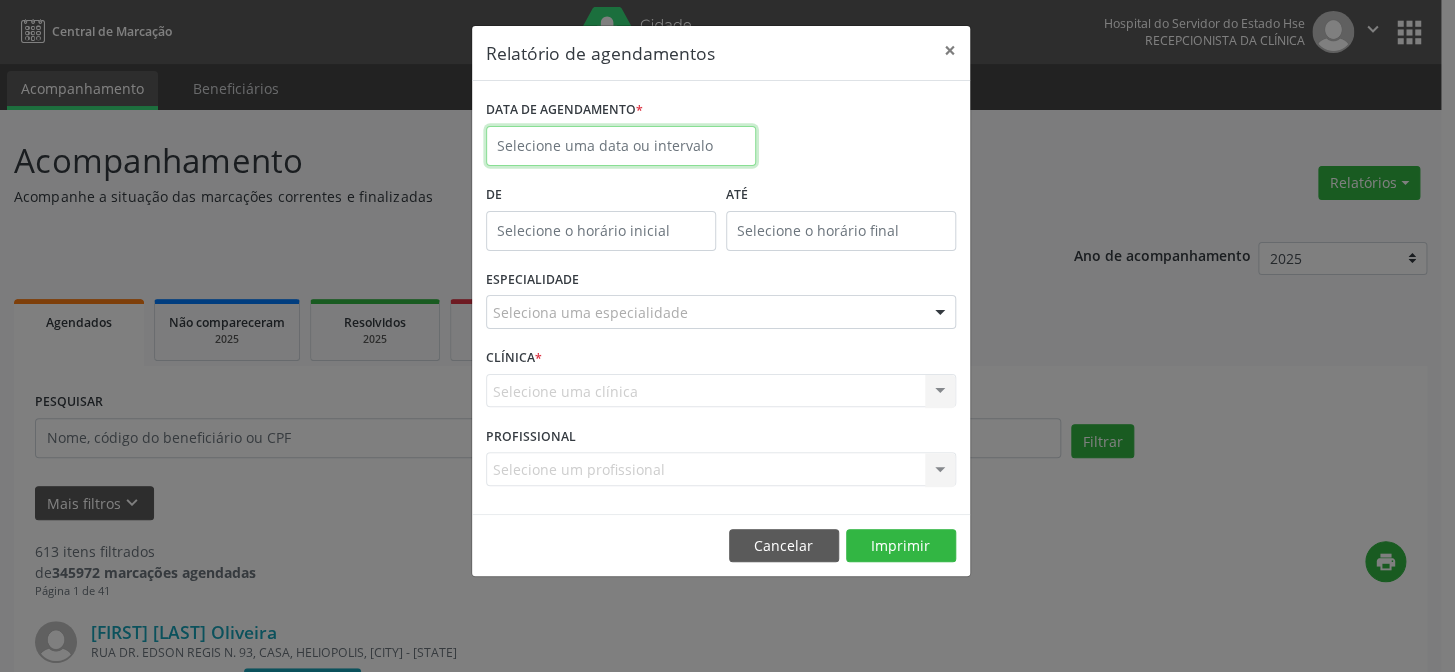 click at bounding box center (621, 146) 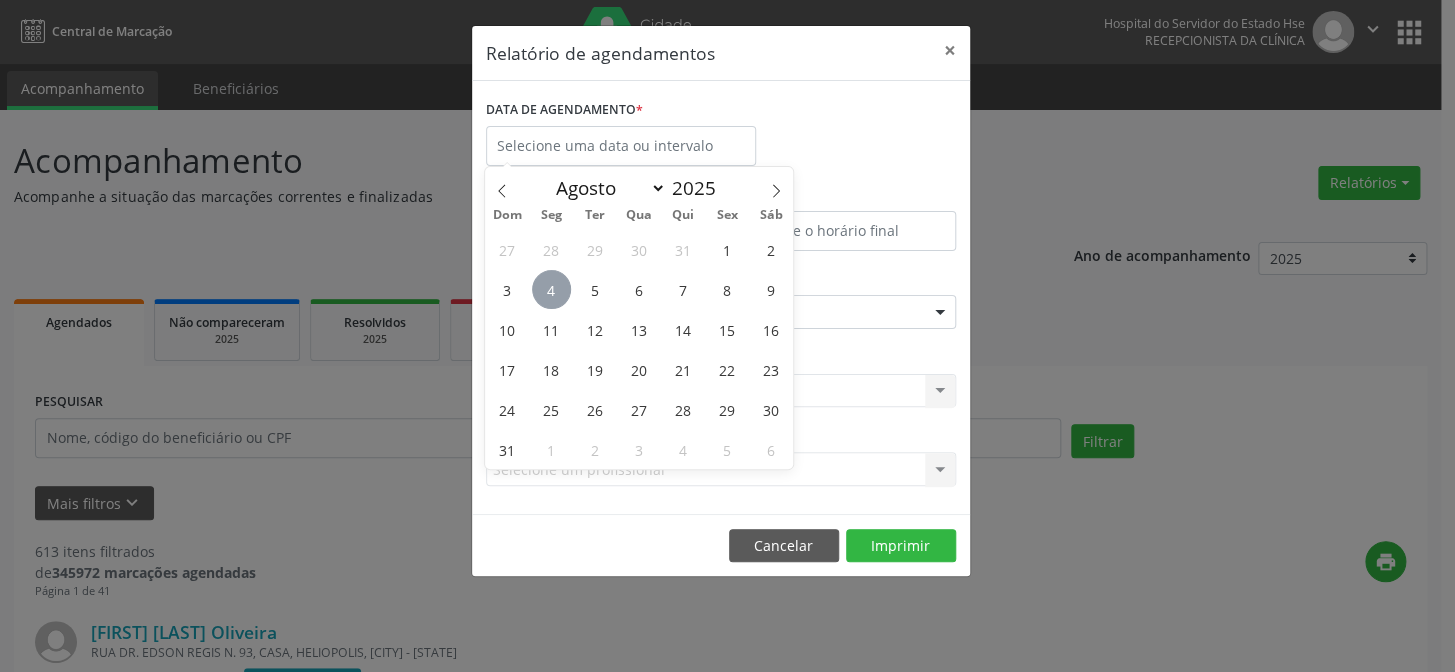 click on "4" at bounding box center (551, 289) 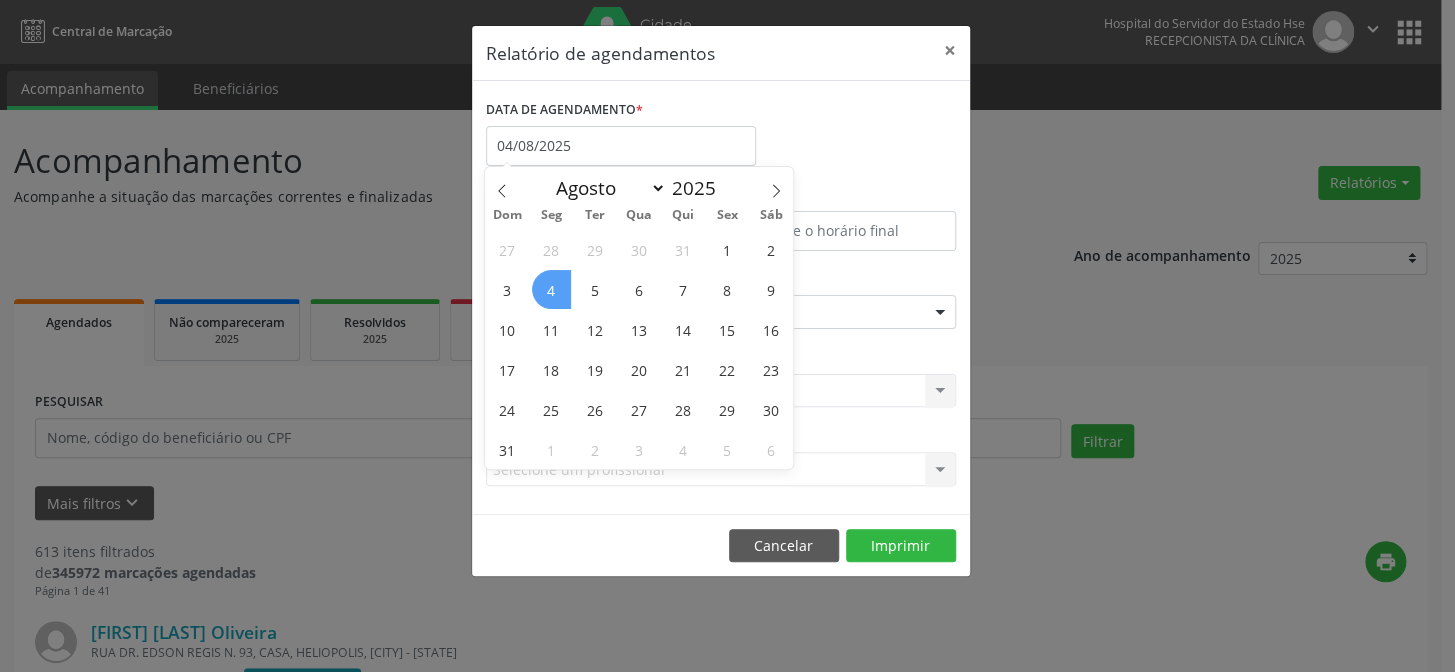 click on "4" at bounding box center (551, 289) 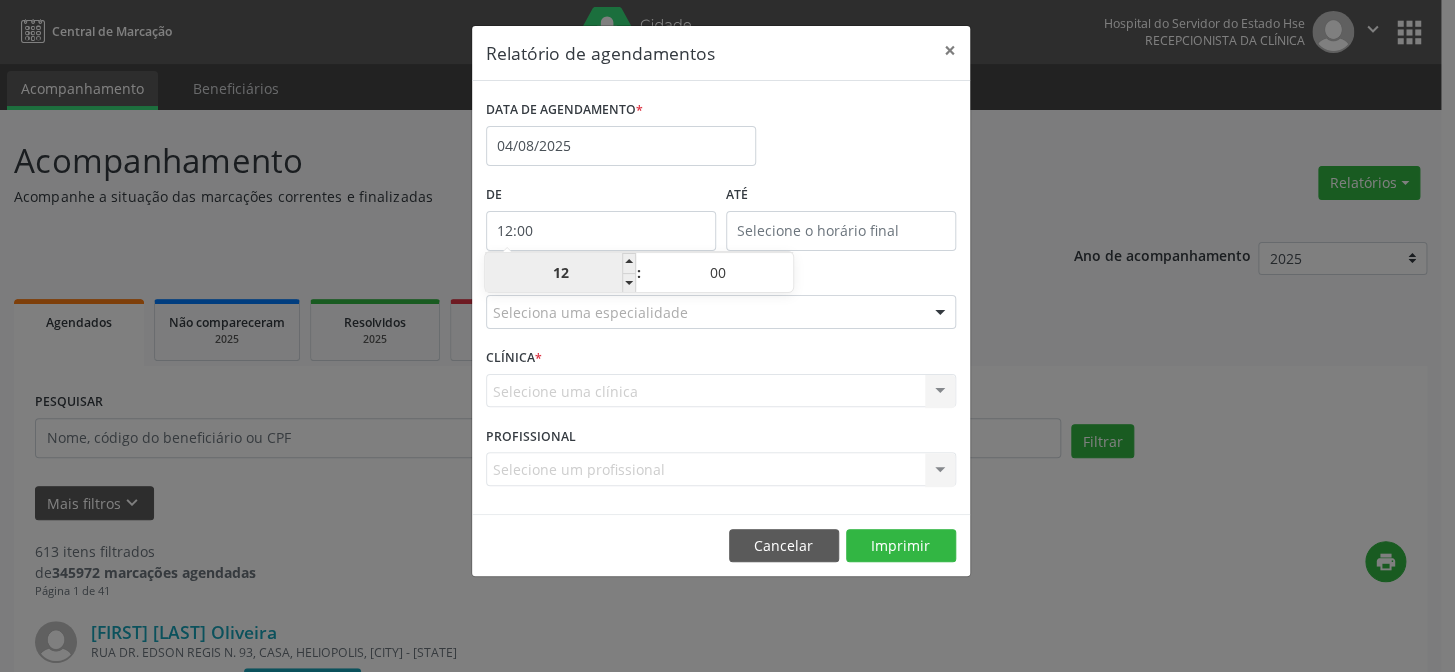 click on "12:00" at bounding box center (601, 231) 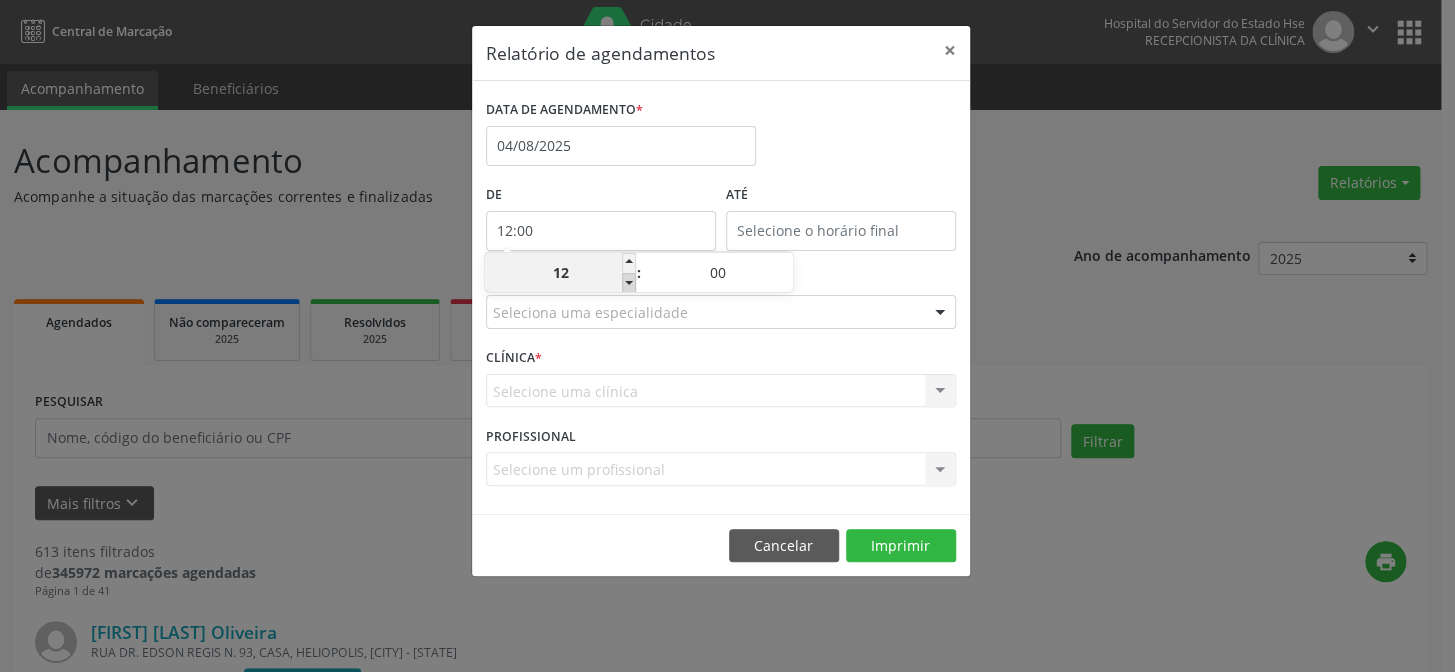 click at bounding box center [629, 283] 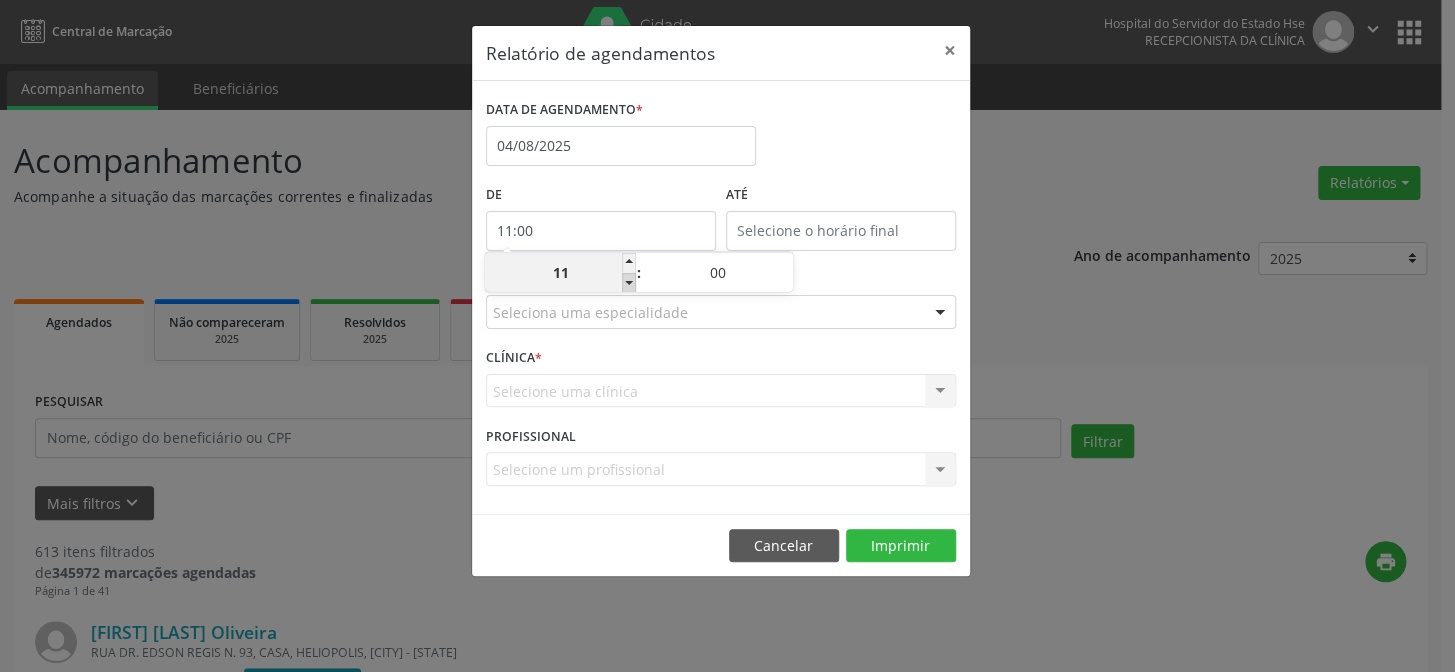 click at bounding box center (629, 283) 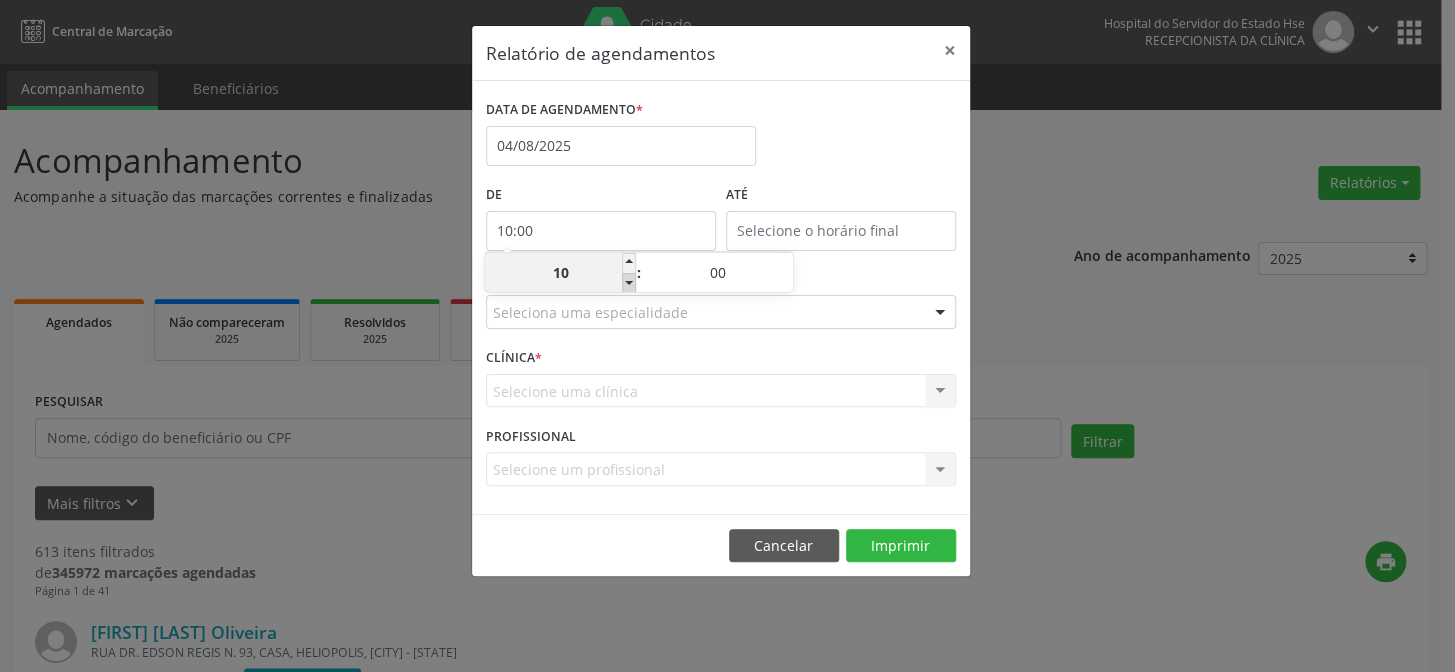 click at bounding box center (629, 283) 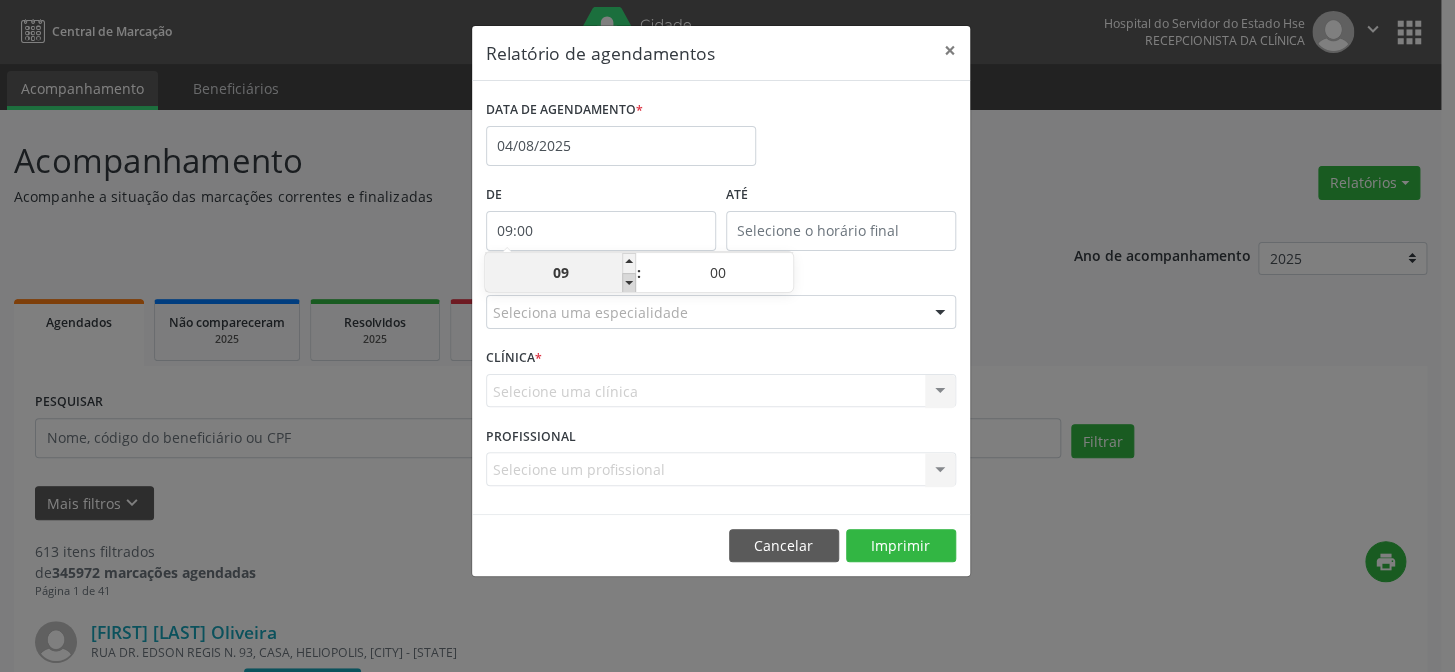 click at bounding box center (629, 283) 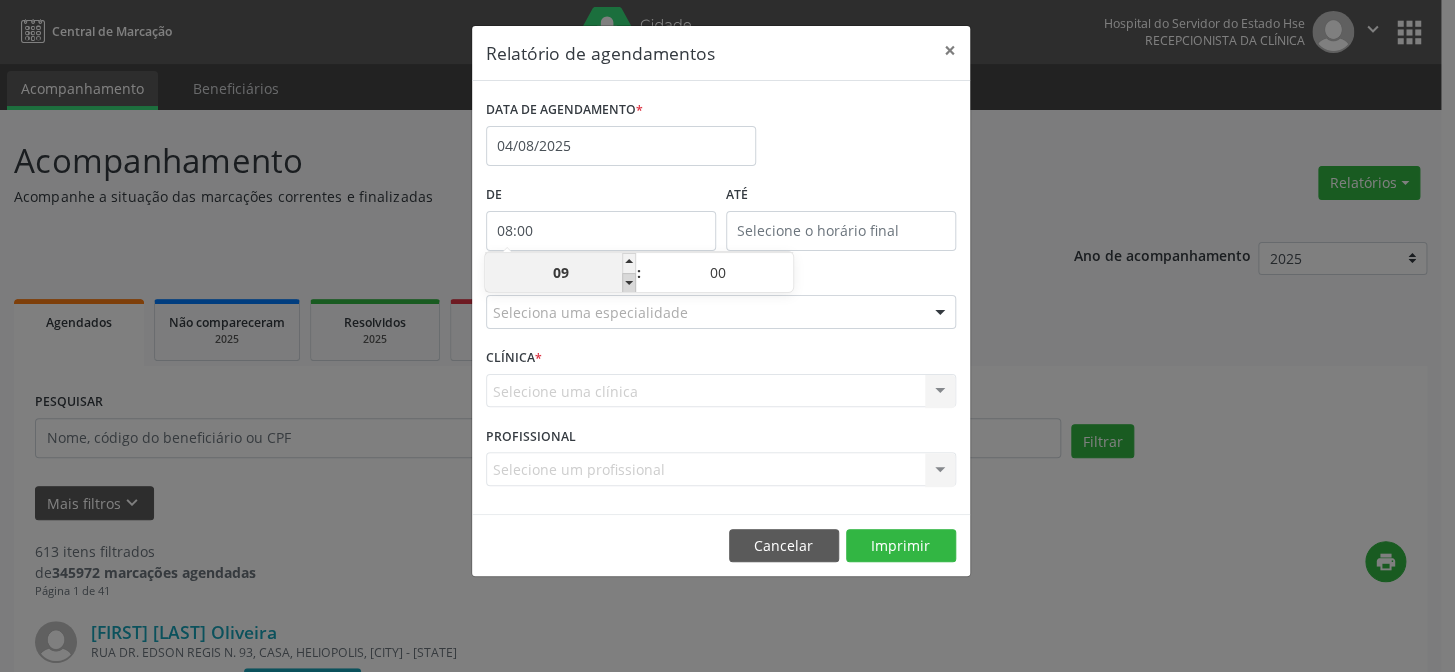 type on "08" 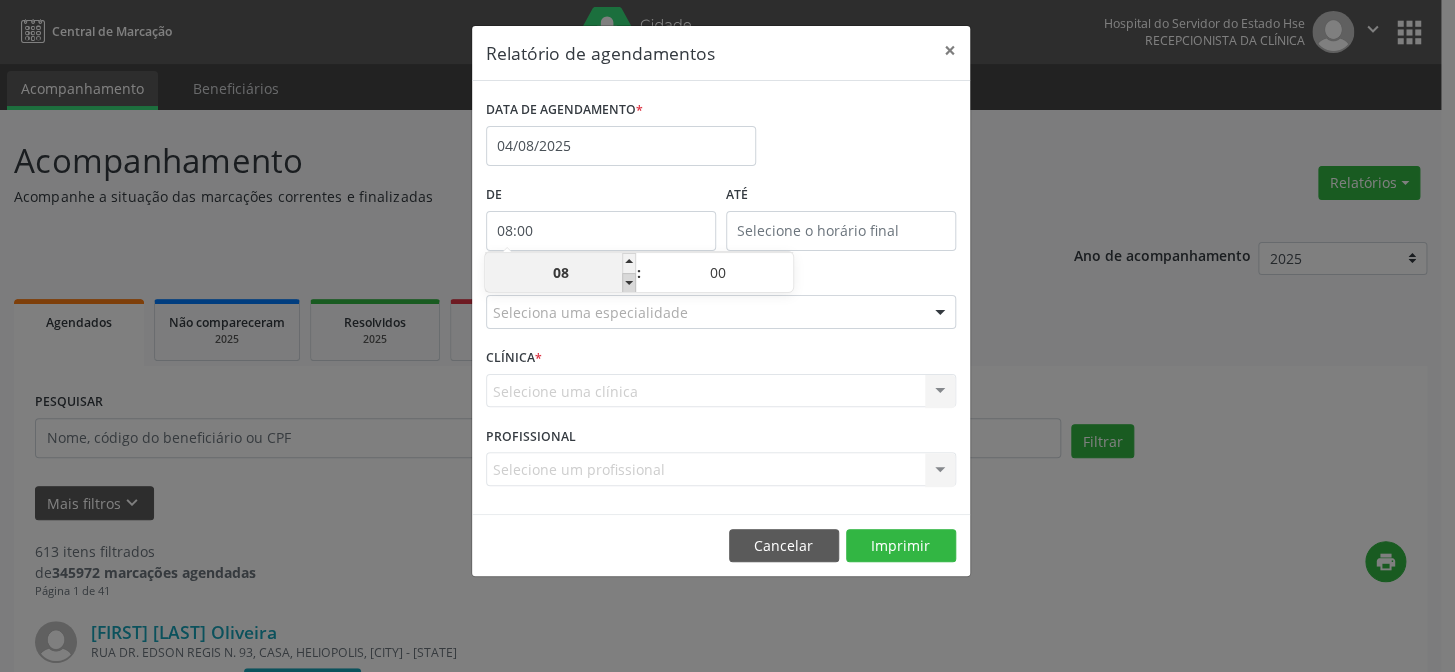 click at bounding box center [629, 283] 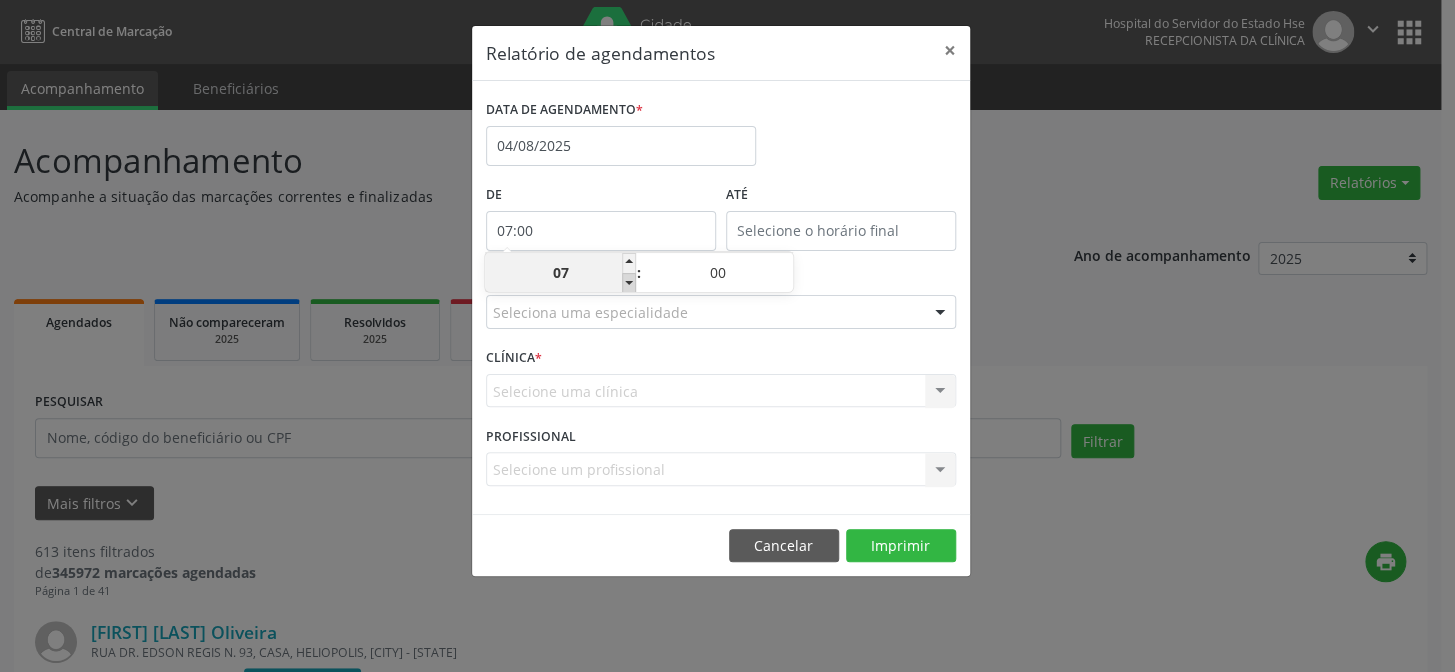 click at bounding box center [629, 283] 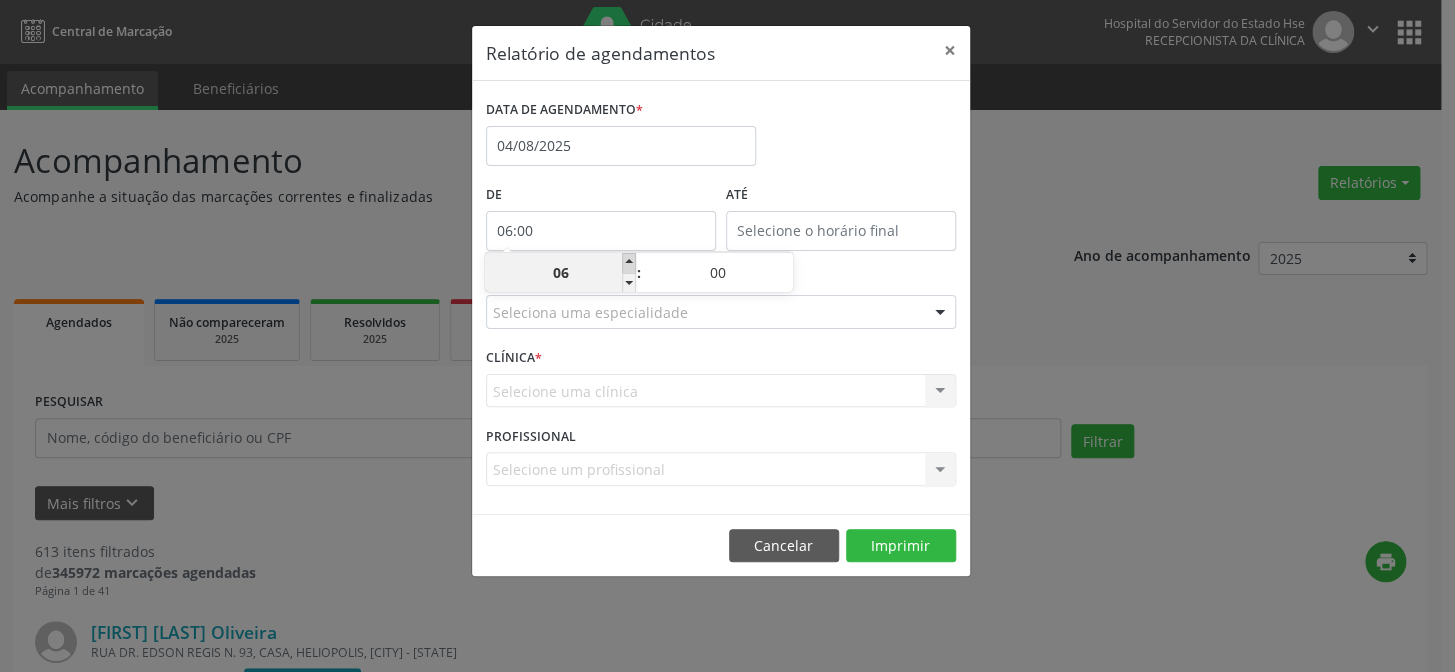 click at bounding box center (629, 263) 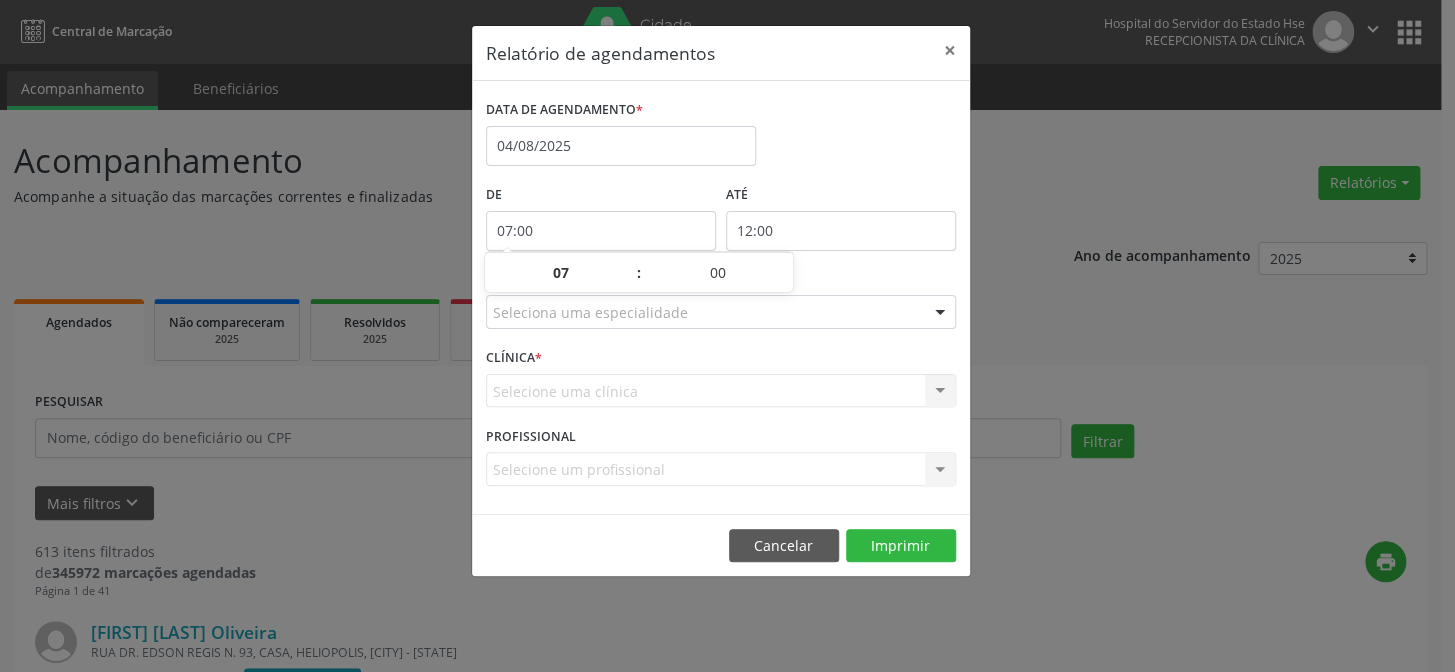 click on "12:00" at bounding box center (841, 231) 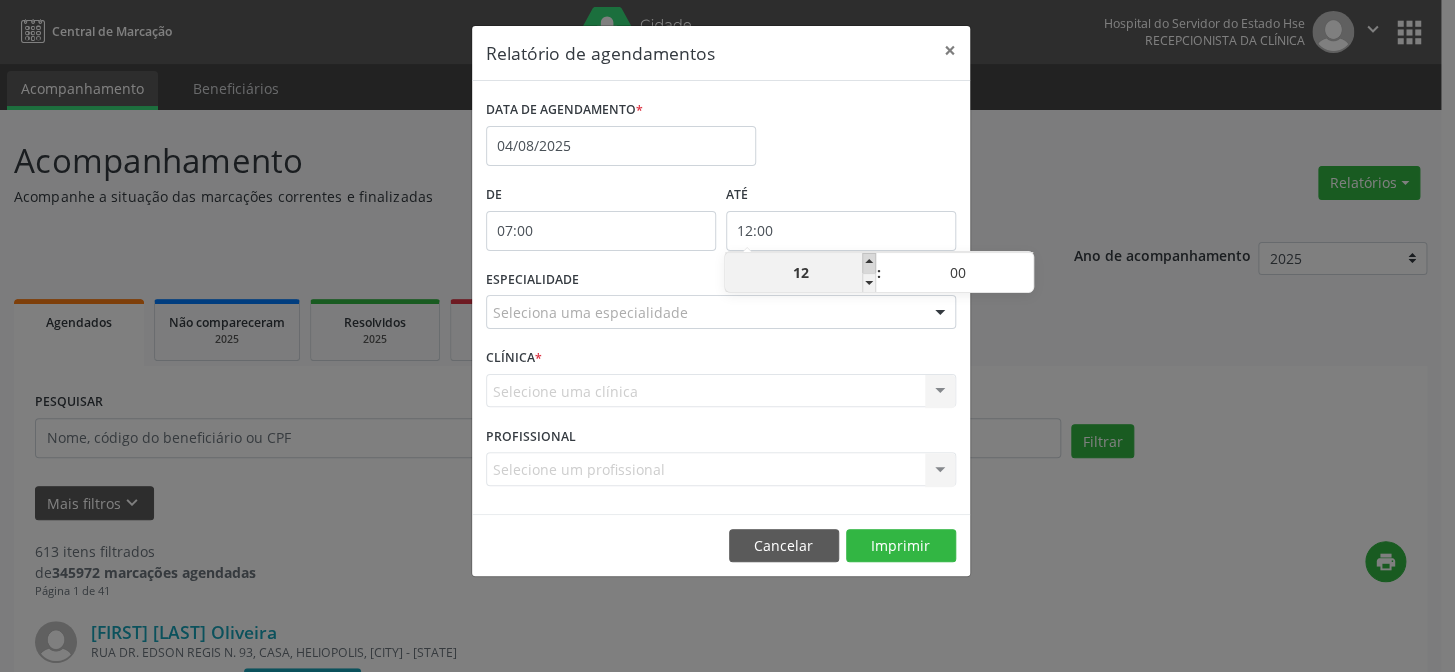 click at bounding box center (869, 263) 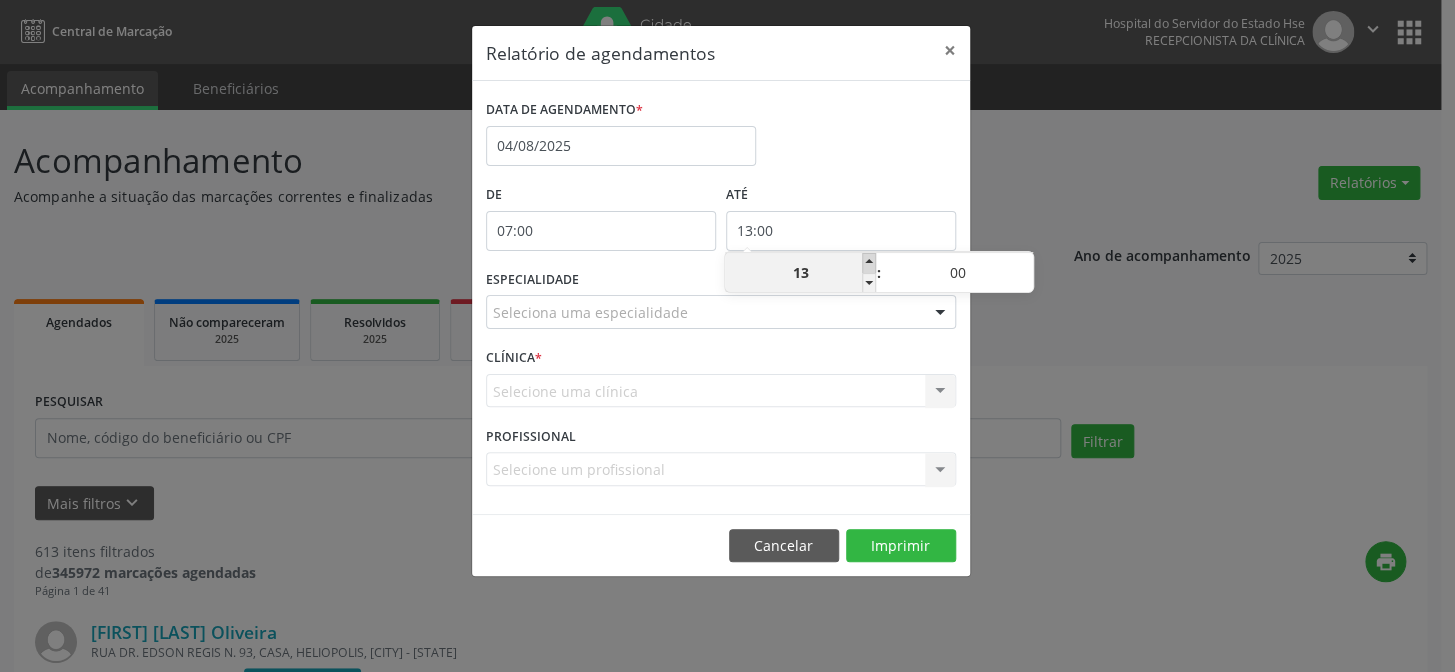 click at bounding box center [869, 263] 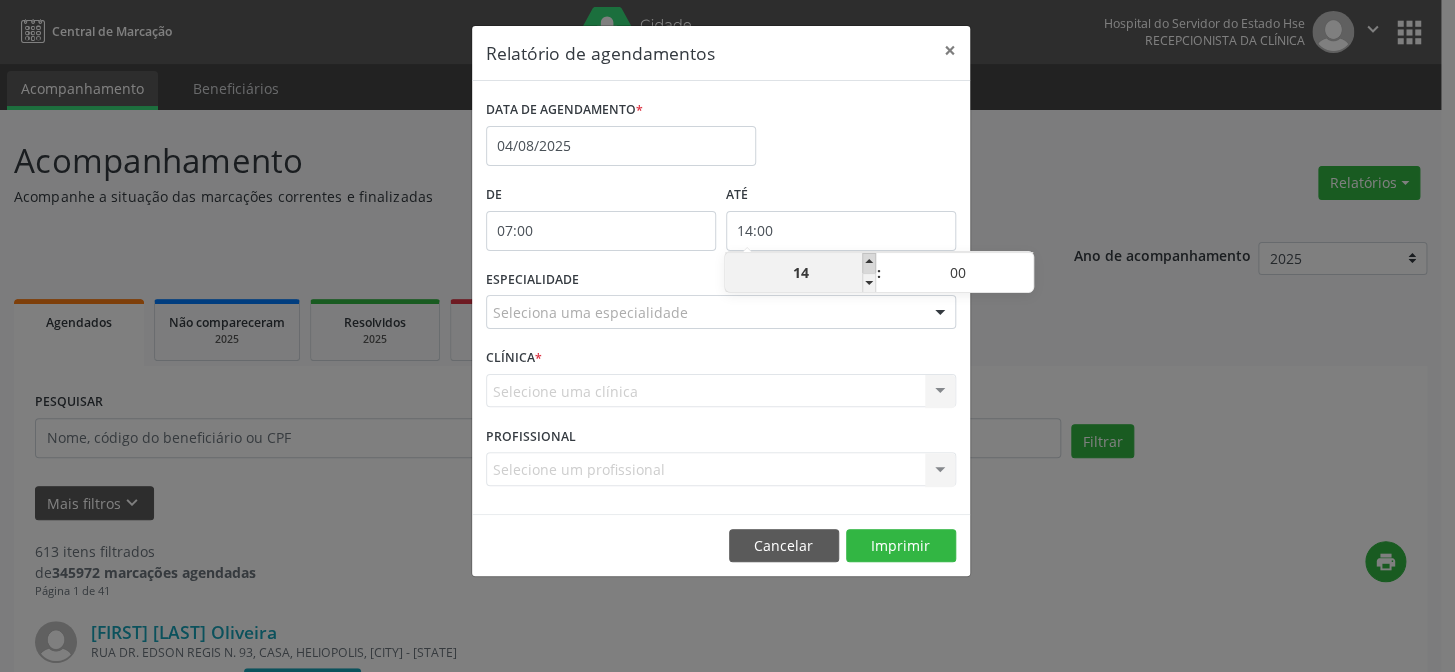 click at bounding box center (869, 263) 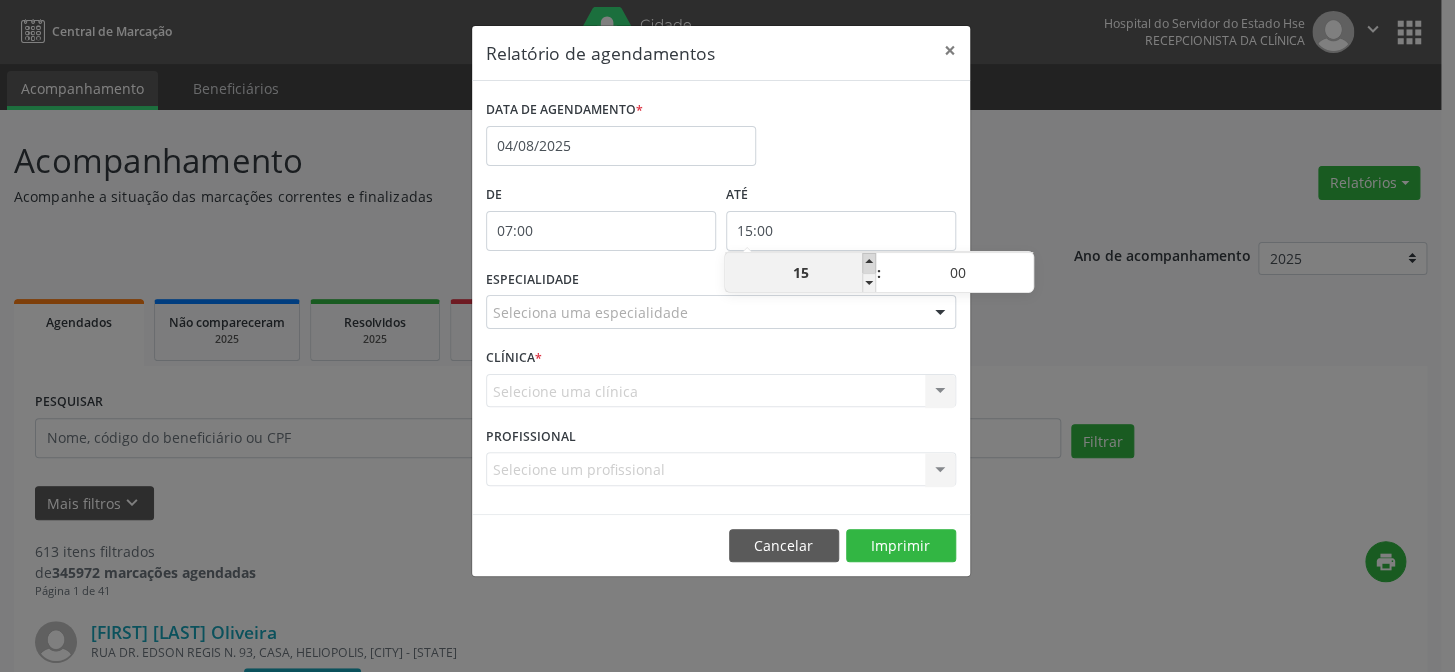click at bounding box center [869, 263] 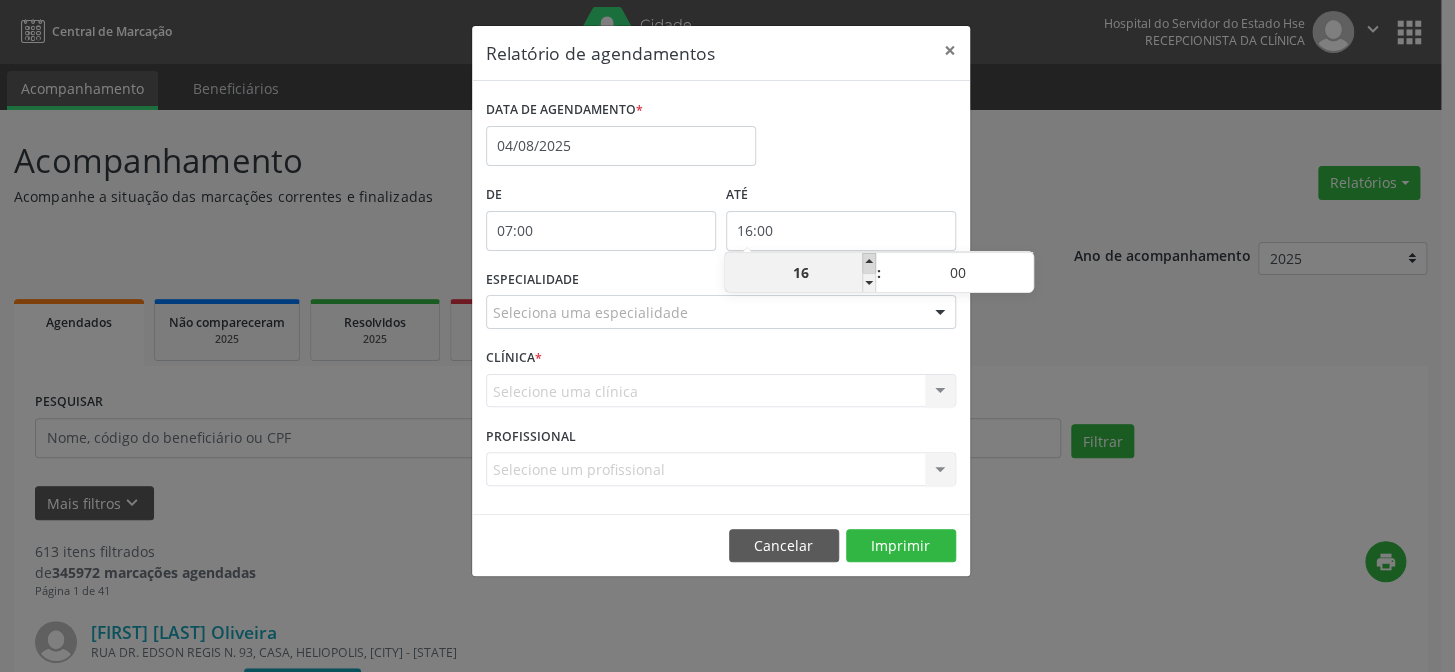 click at bounding box center (869, 263) 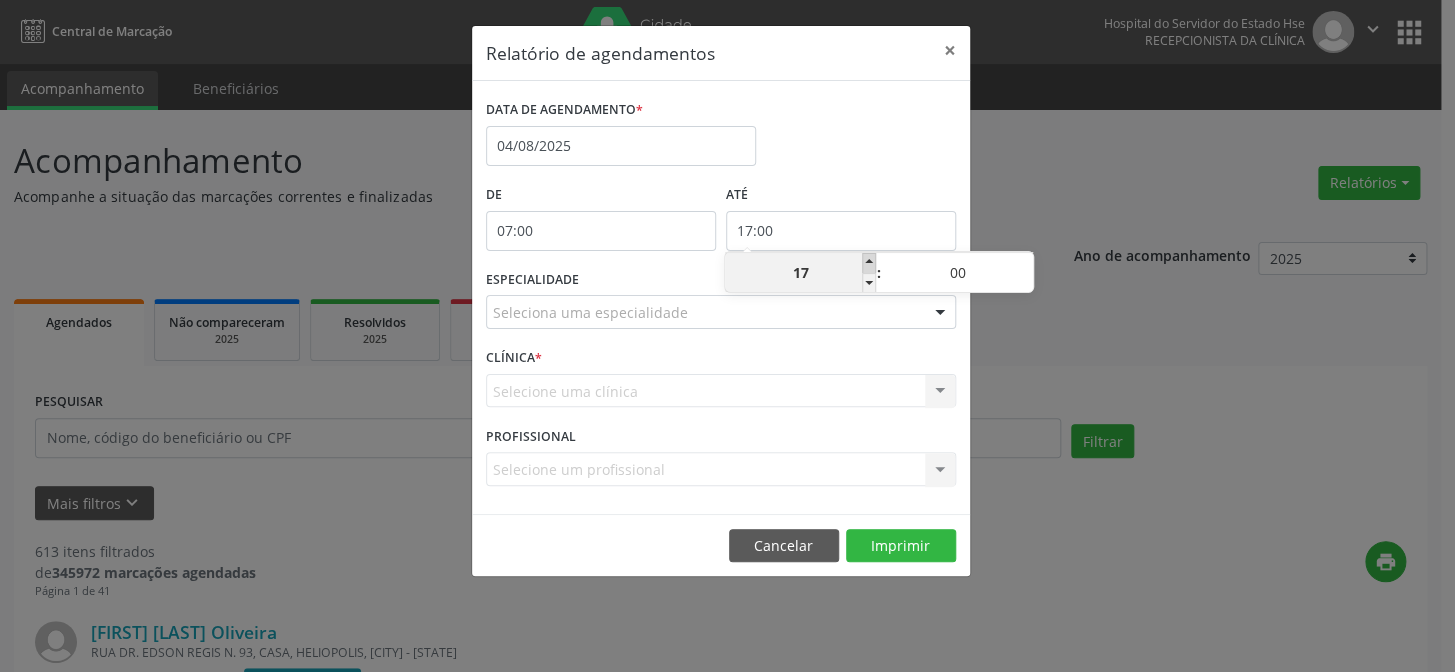 click at bounding box center [869, 263] 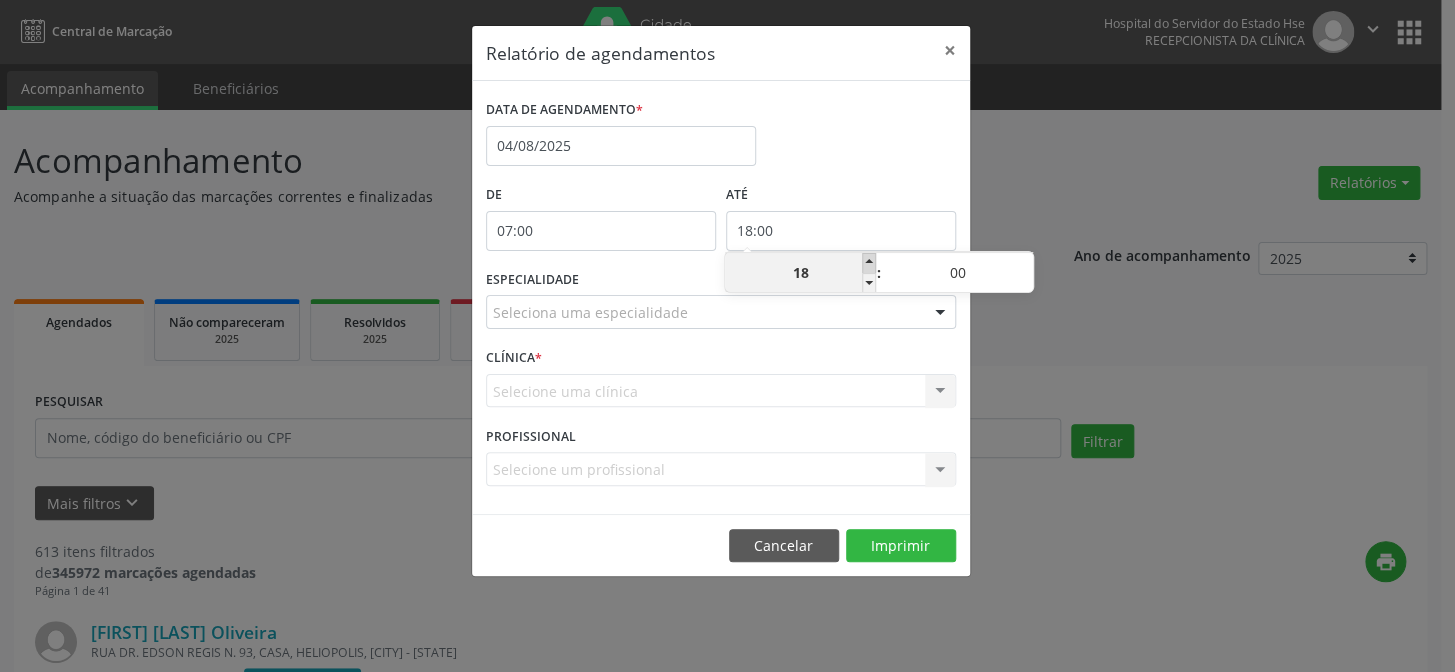 click at bounding box center [869, 263] 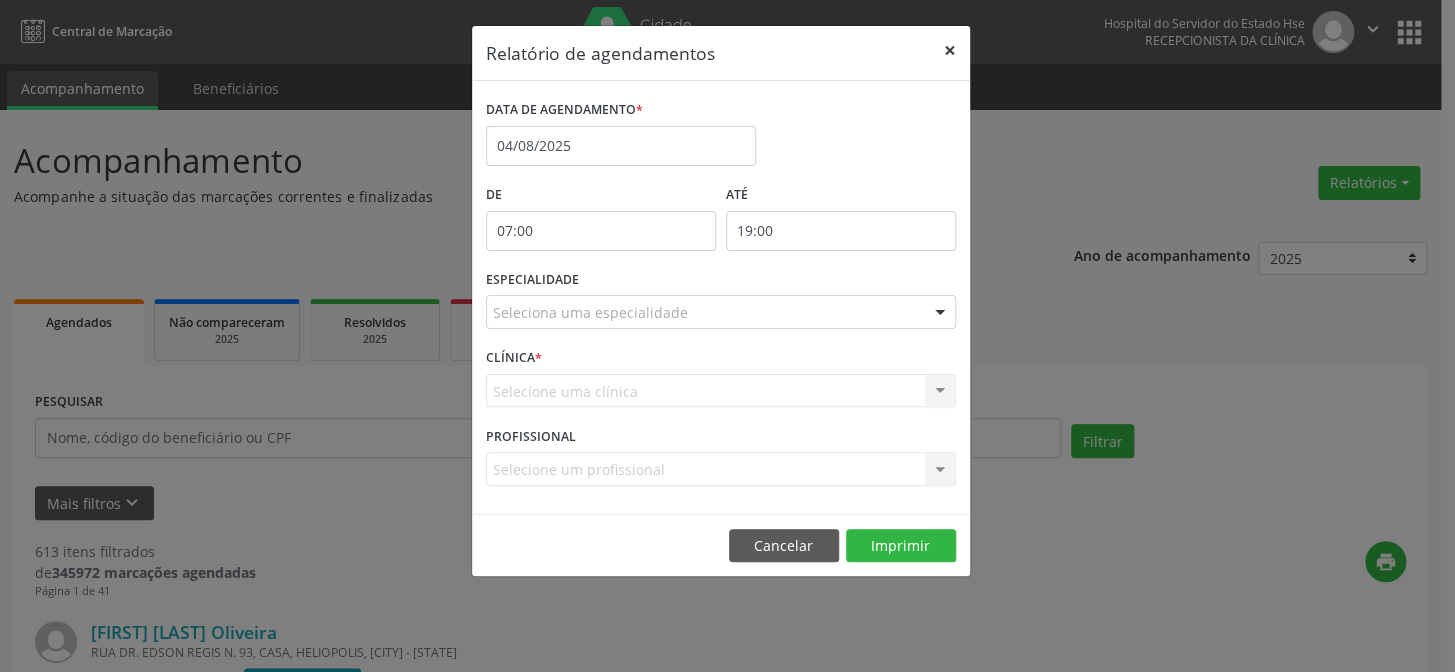 click on "×" at bounding box center (950, 50) 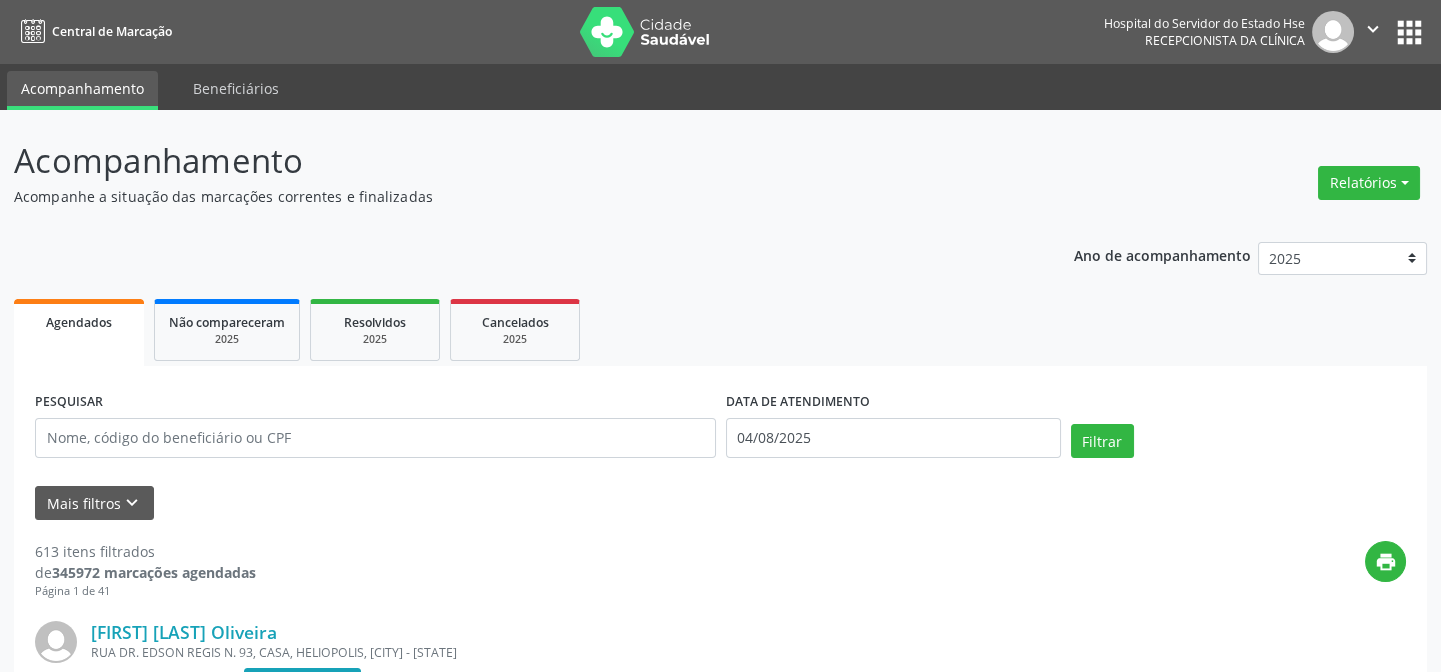 click on "Acompanhamento" at bounding box center [508, 161] 